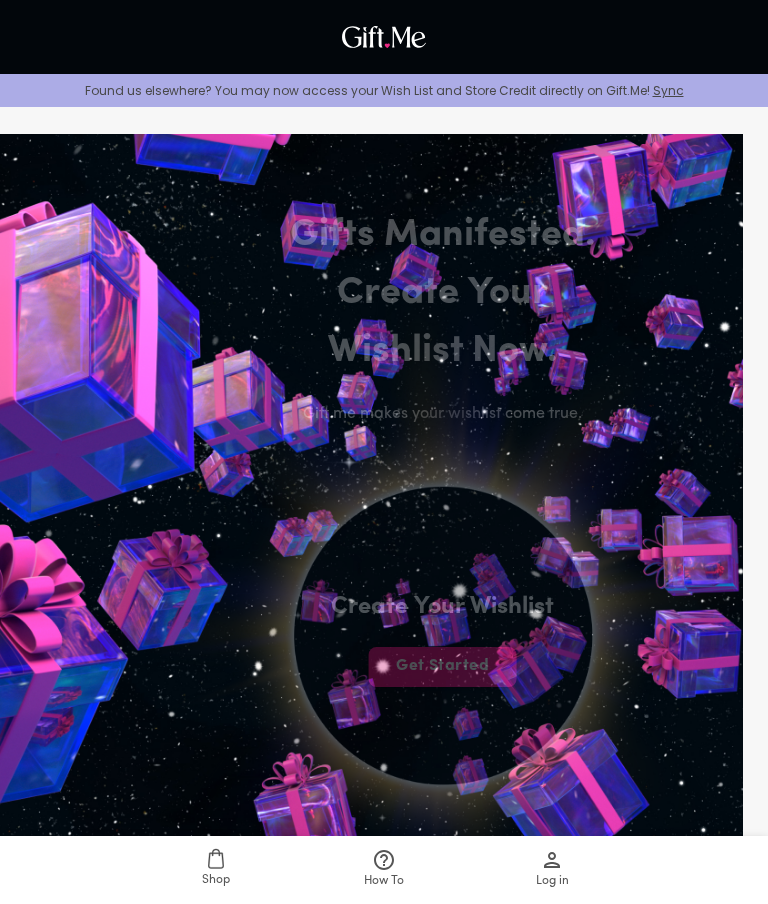 scroll, scrollTop: 0, scrollLeft: 0, axis: both 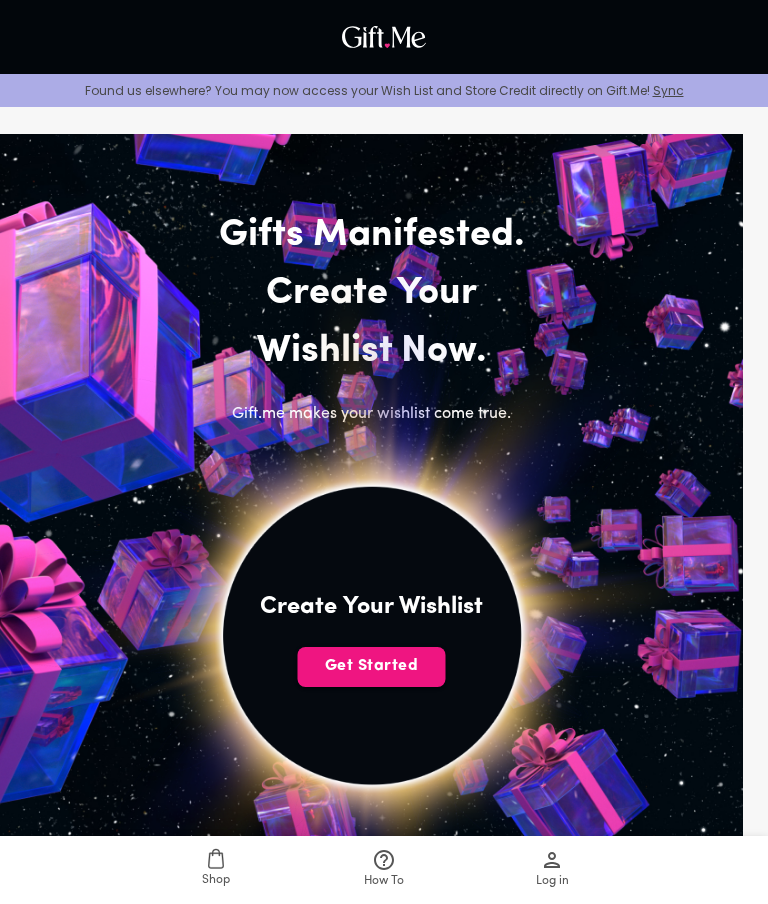 click on "Get Started" at bounding box center (372, 666) 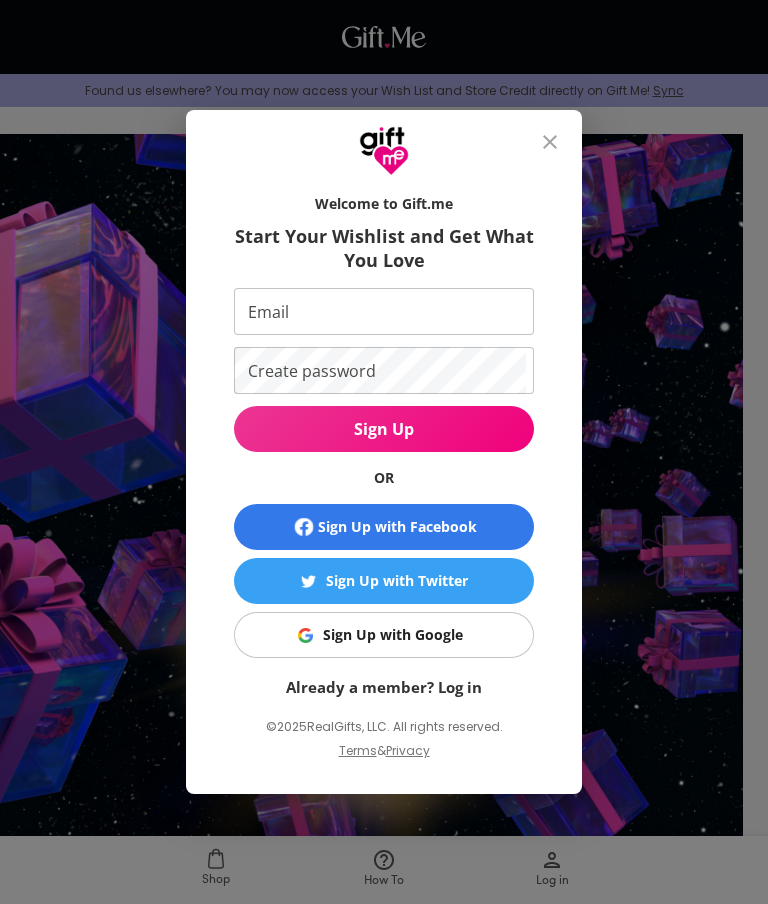 click on "Sign Up with Facebook" at bounding box center (384, 527) 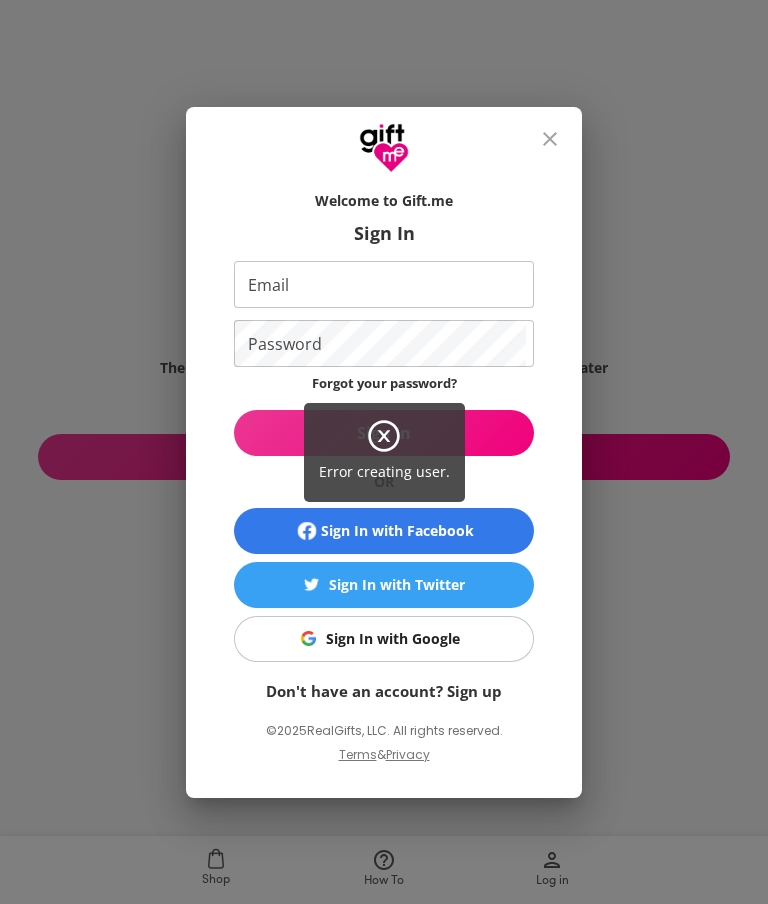 scroll, scrollTop: 0, scrollLeft: 0, axis: both 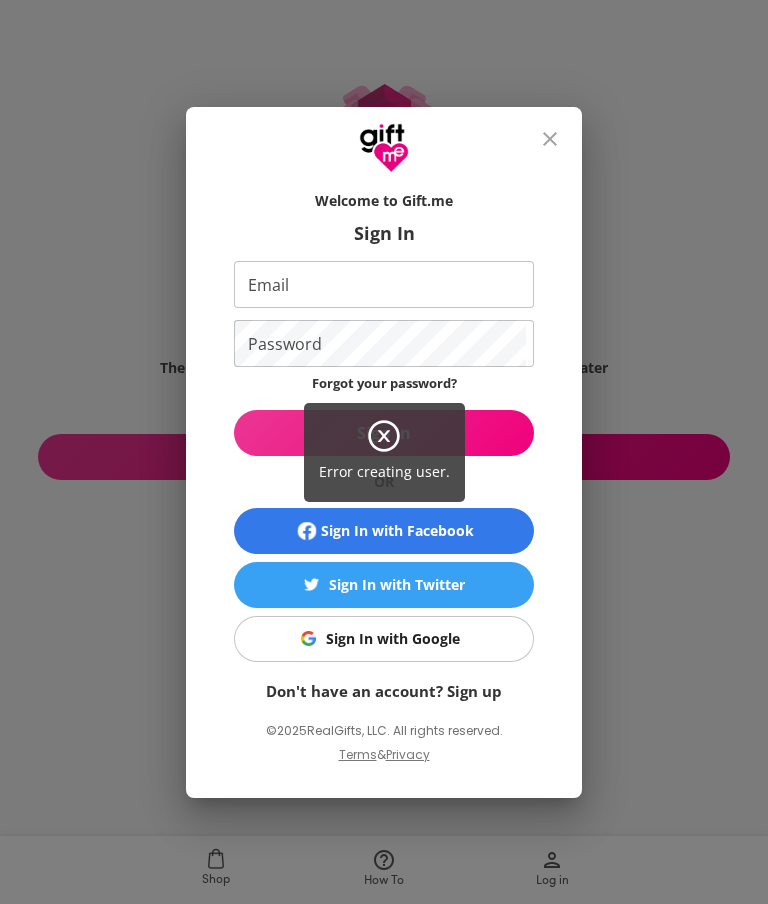 click on "Error creating user." at bounding box center (384, 452) 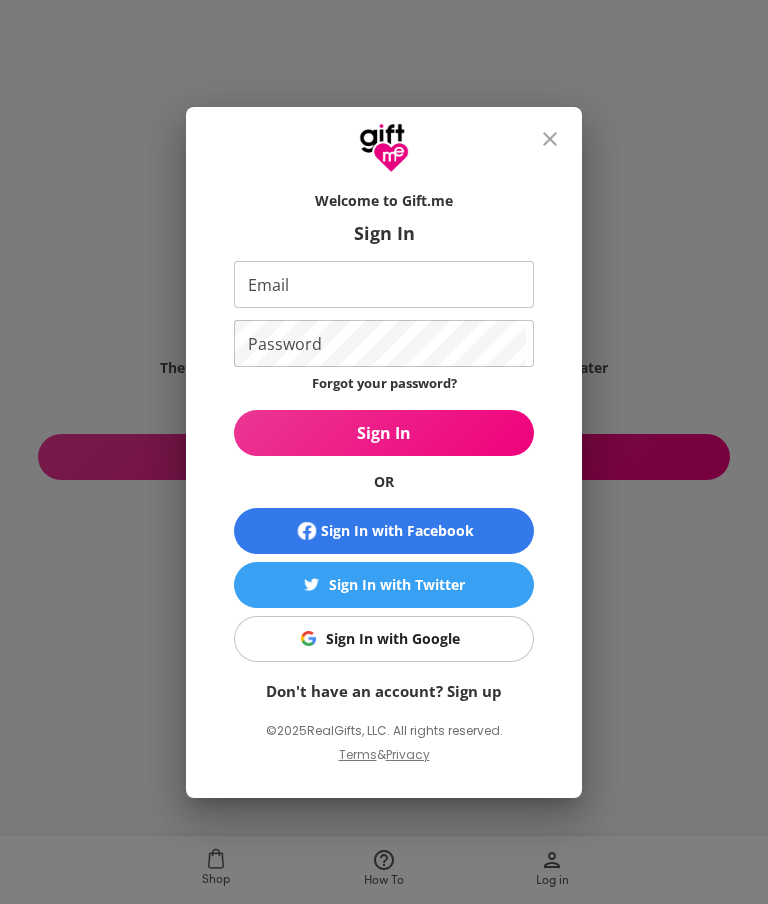 click 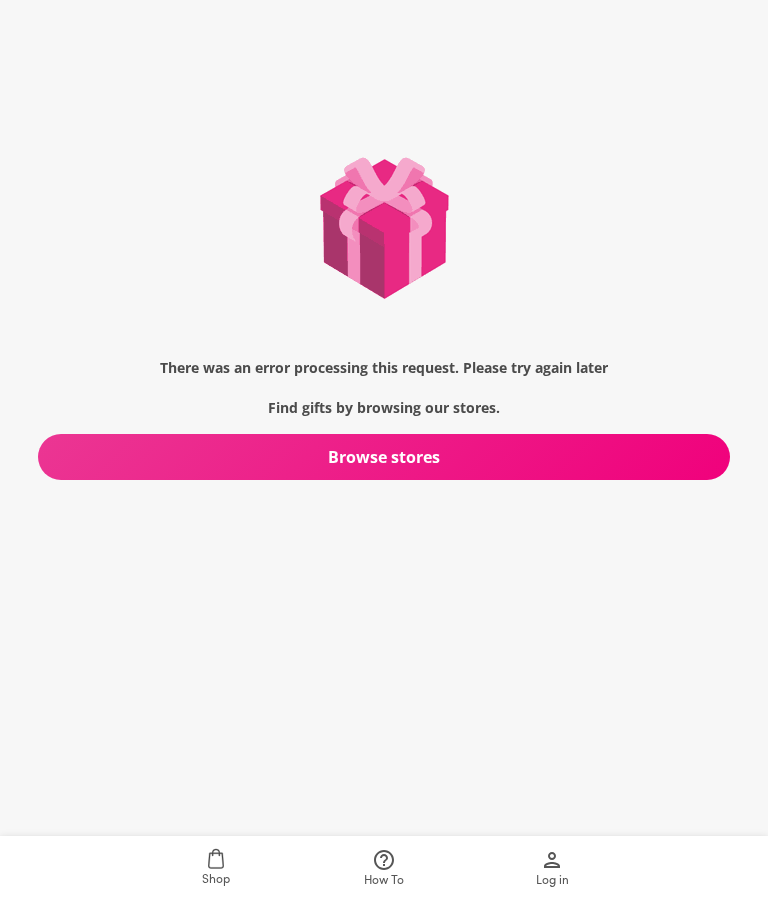 click 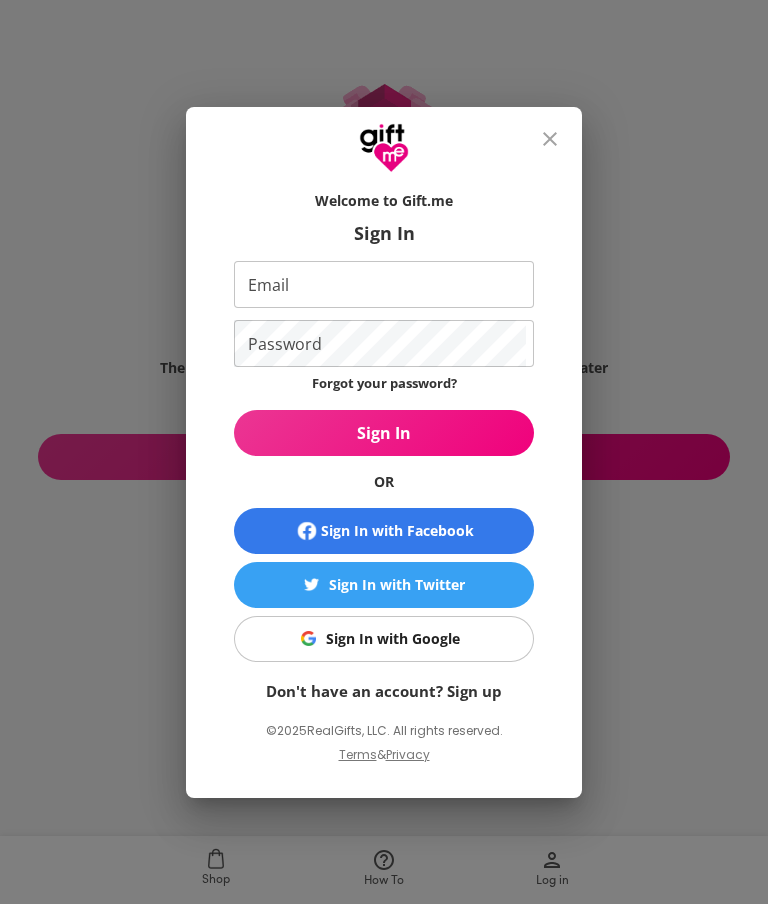 click on "Sign In with Twitter" at bounding box center [384, 585] 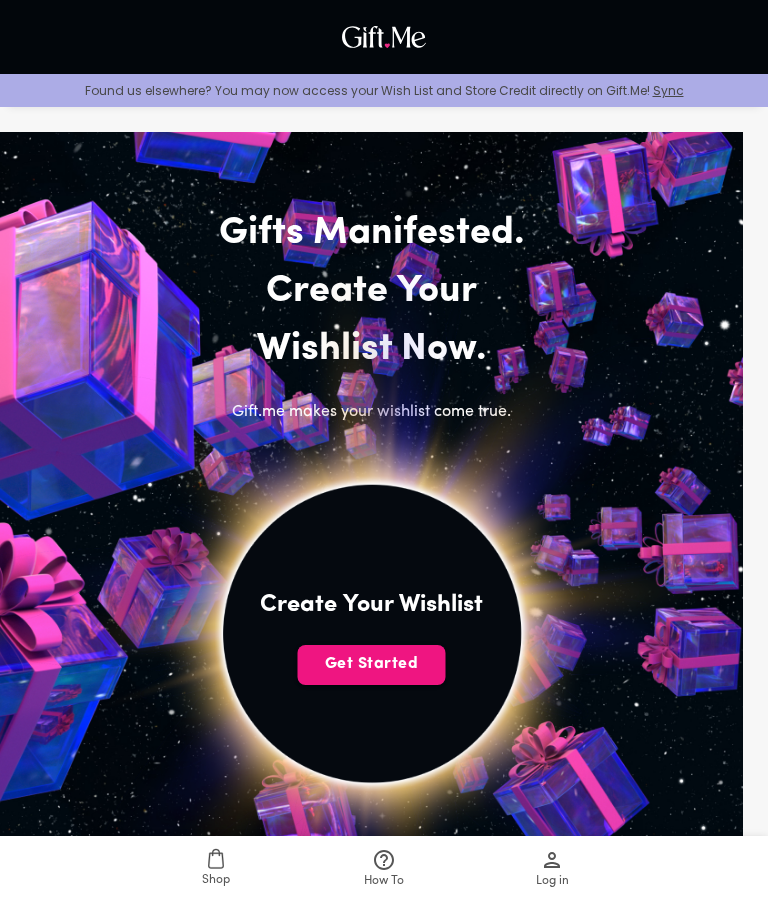 scroll, scrollTop: 10, scrollLeft: 0, axis: vertical 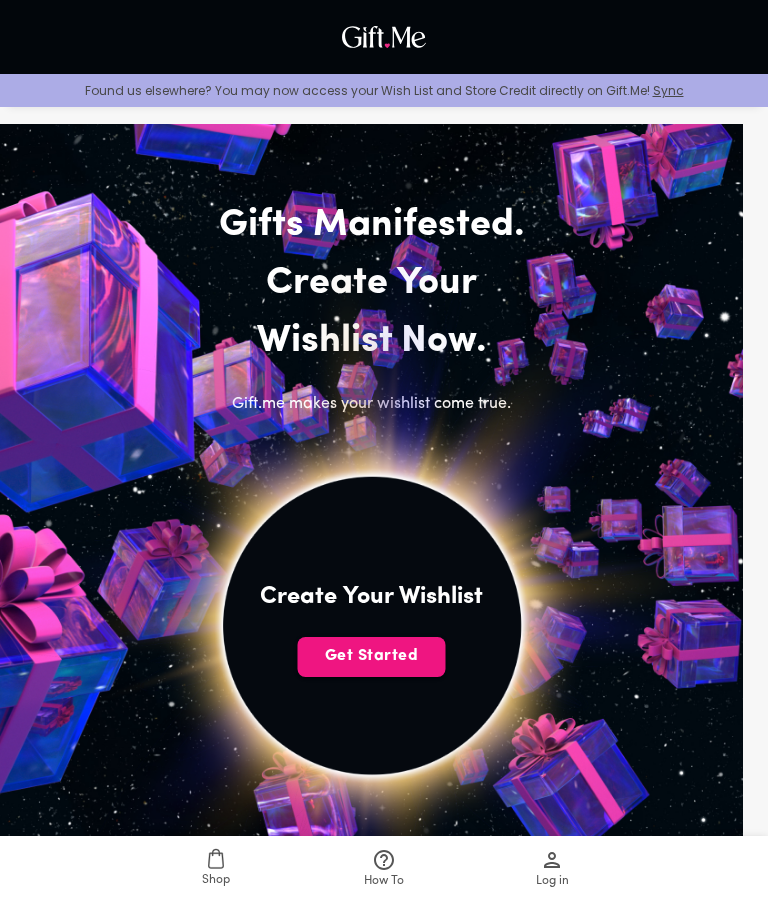 click on "How To" at bounding box center (384, 870) 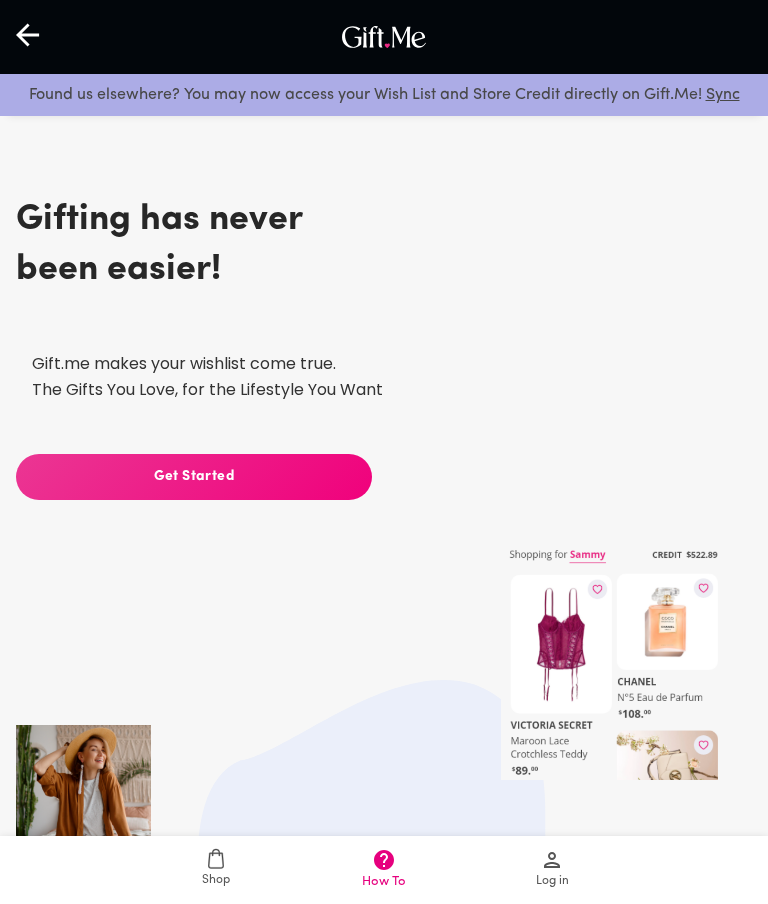 scroll, scrollTop: 90, scrollLeft: 0, axis: vertical 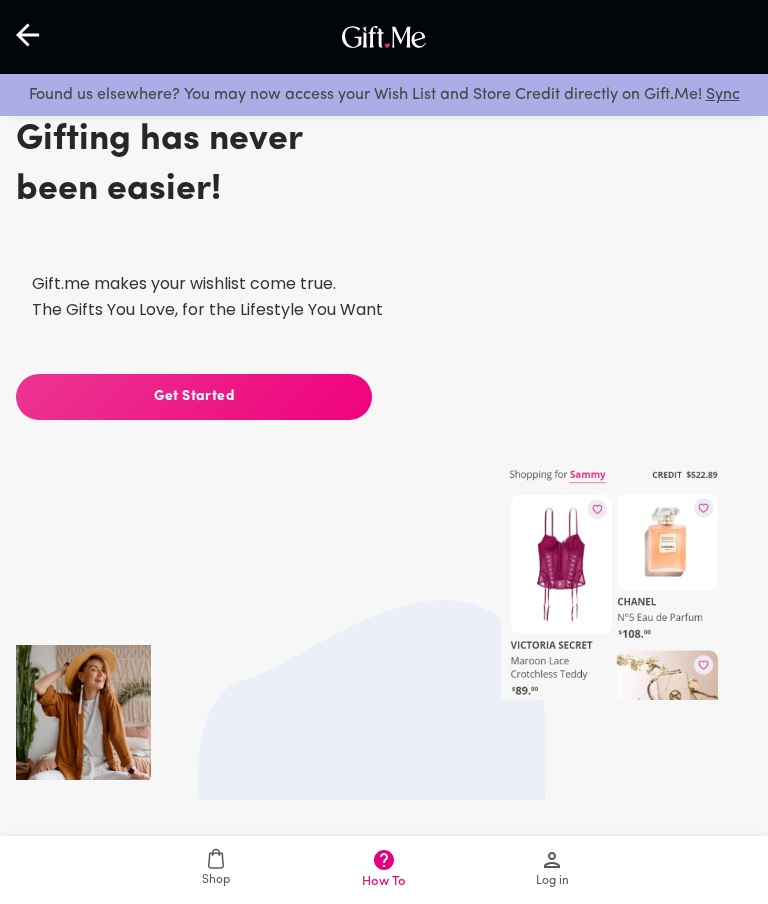 click on "Gifting has never been easier! Gift.me makes your wishlist come true. The Gifts You Love, for the Lifestyle You Want" at bounding box center [371, 230] 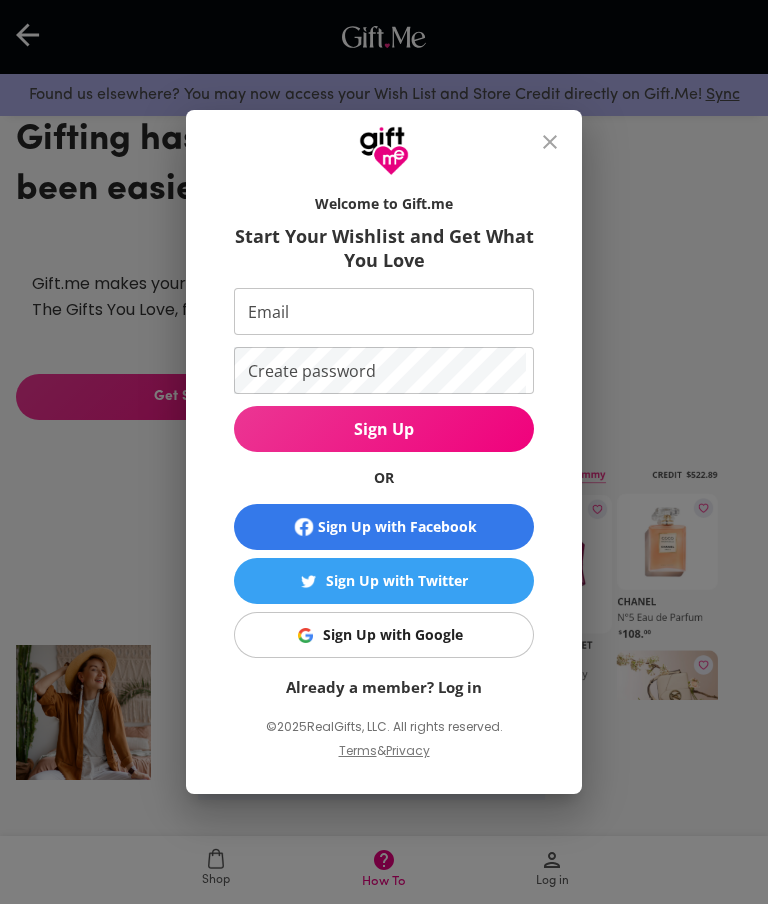 click on "Sign Up with Facebook" at bounding box center (397, 527) 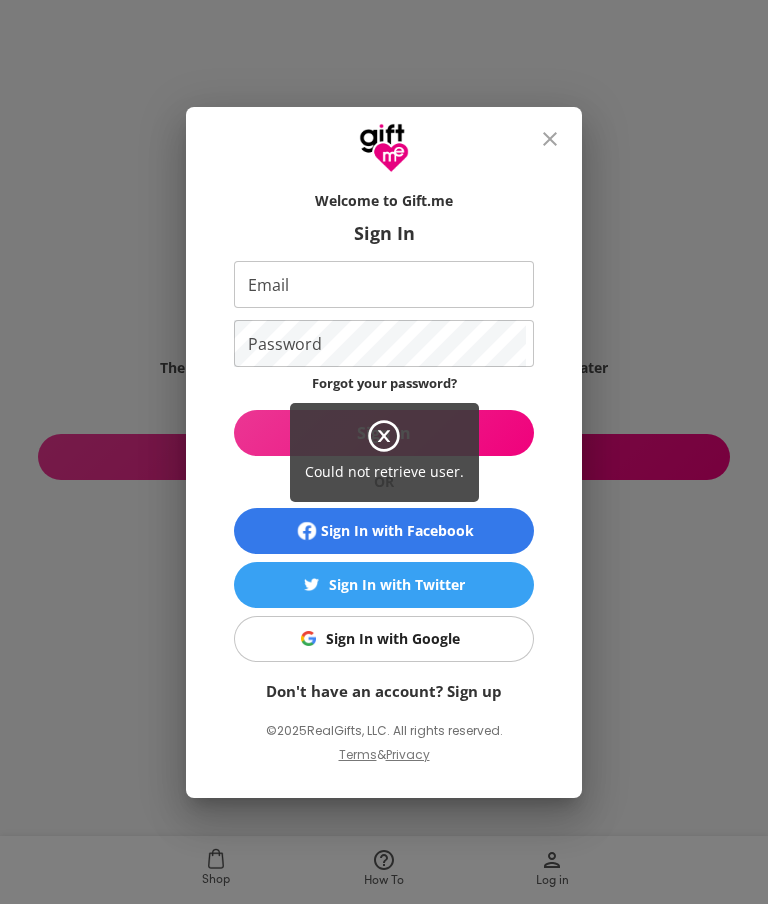 scroll, scrollTop: 0, scrollLeft: 0, axis: both 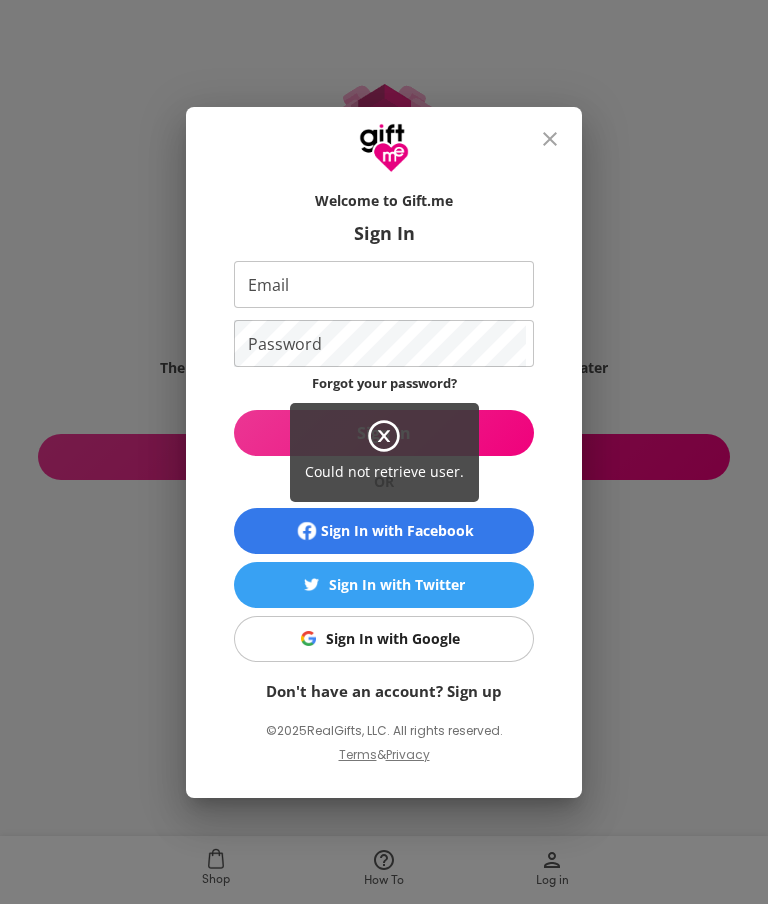 click on "Could not retrieve user." at bounding box center (384, 452) 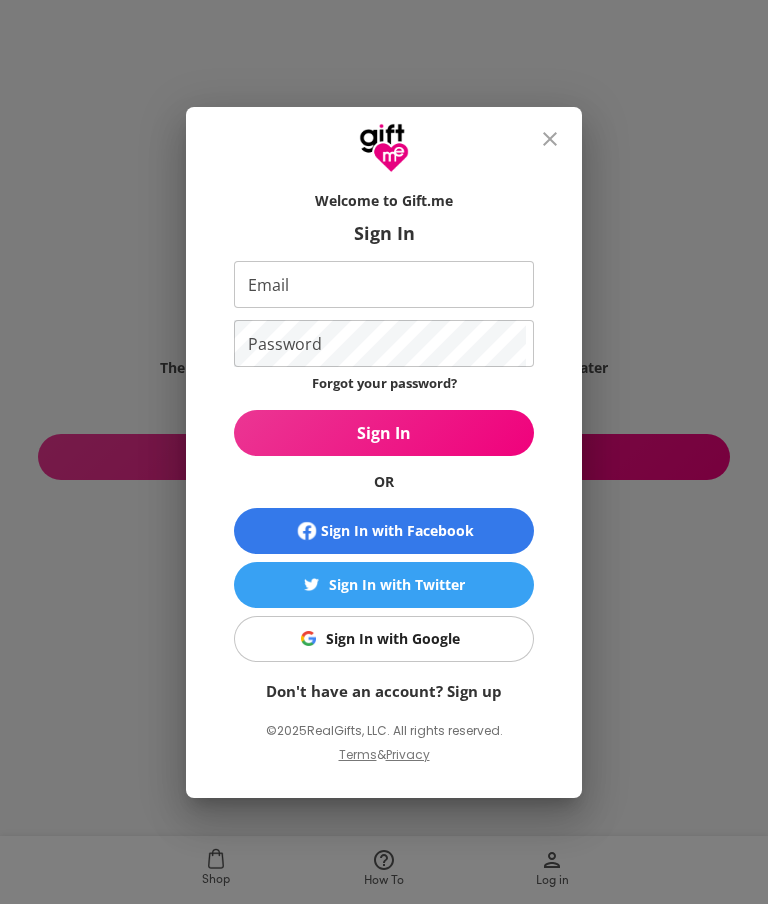 click on "Don't have an account? Sign up" at bounding box center [384, 691] 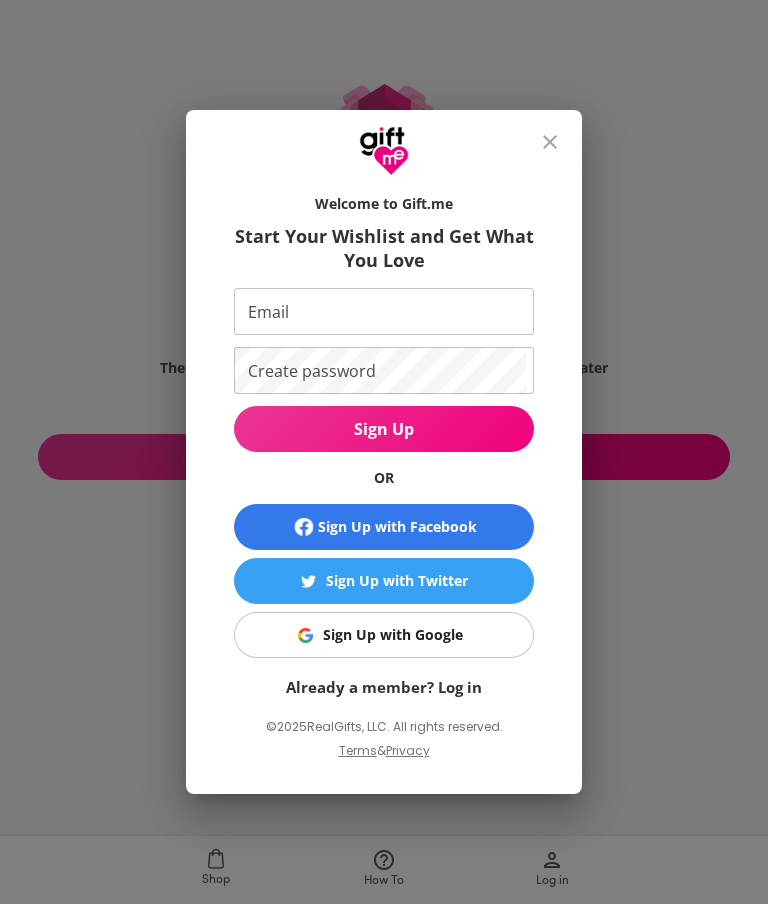 click on "Sign Up with Facebook" at bounding box center [384, 527] 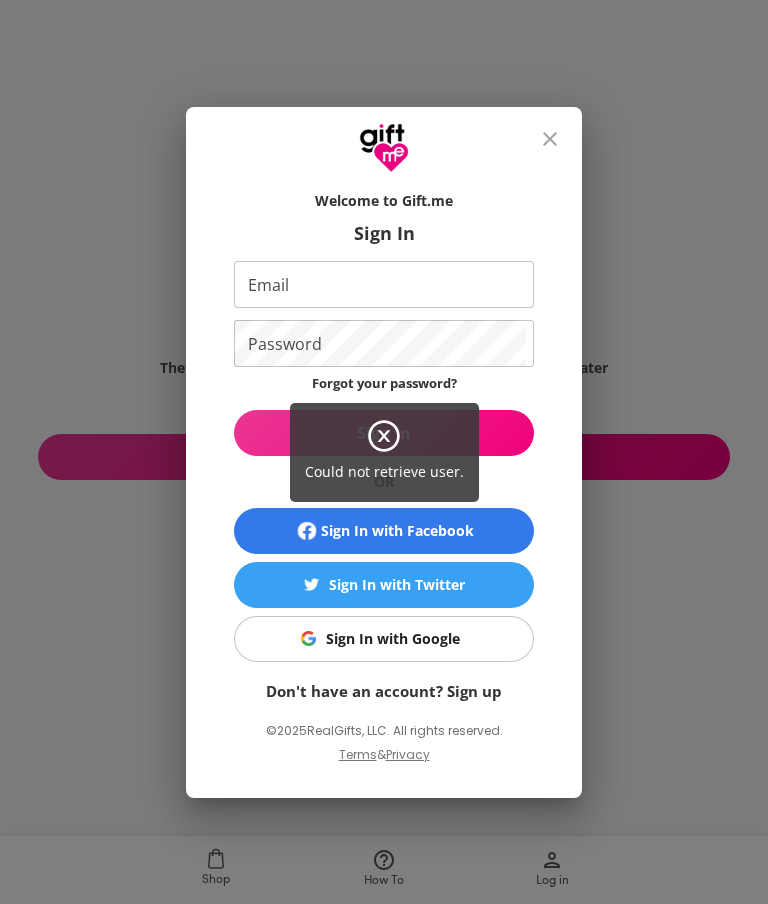 scroll, scrollTop: 0, scrollLeft: 0, axis: both 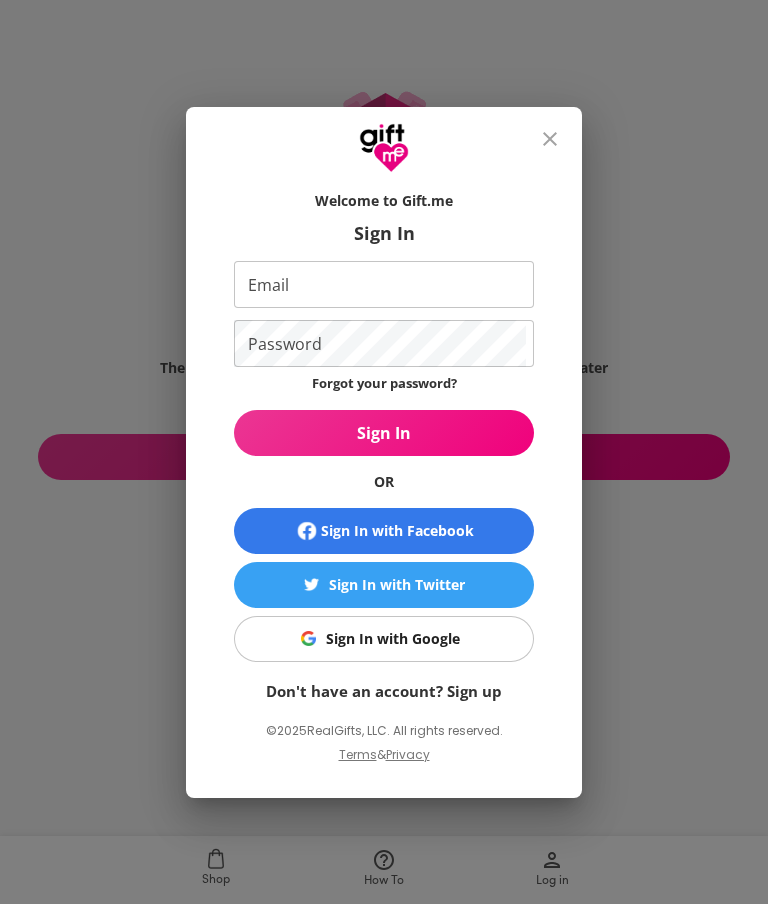 click on "Could not retrieve user." at bounding box center [384, 452] 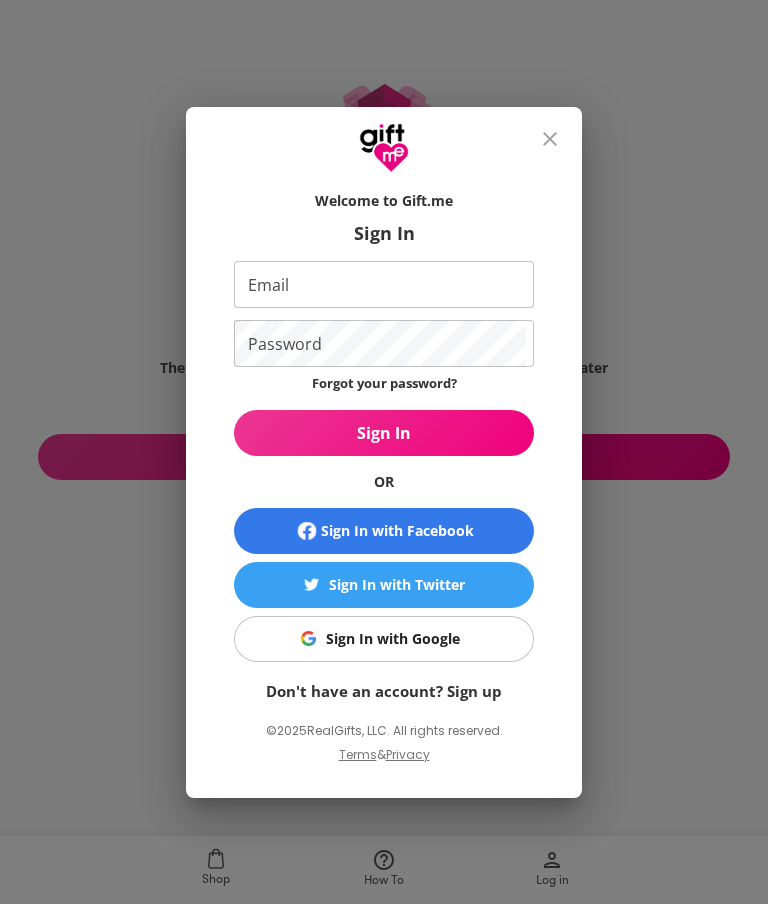 click on "Sign In with Twitter" at bounding box center [397, 585] 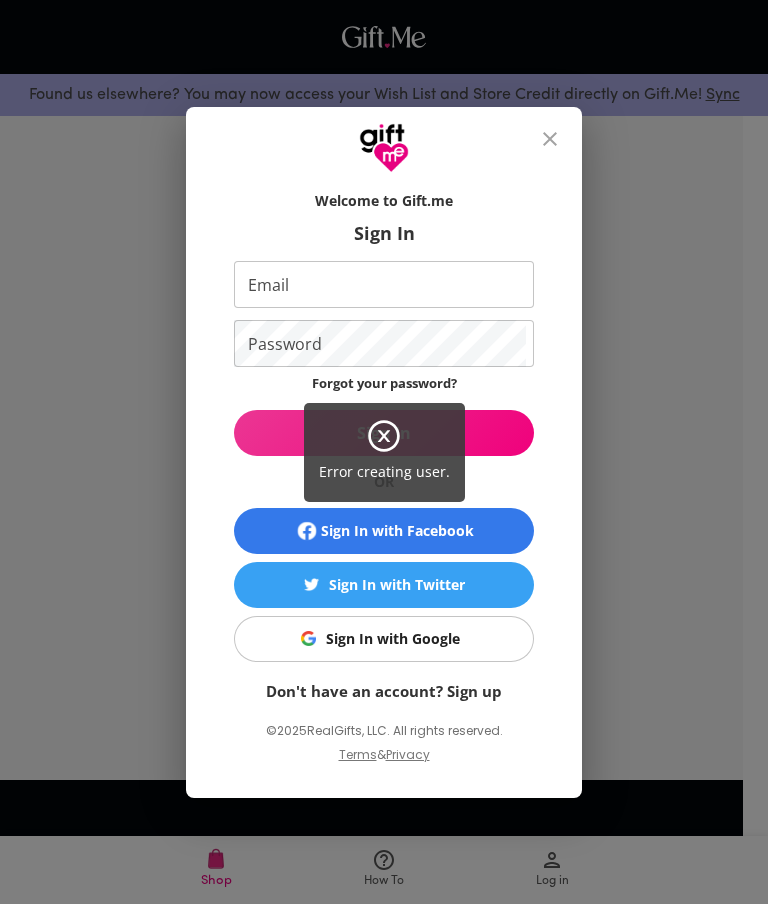 scroll, scrollTop: 0, scrollLeft: 0, axis: both 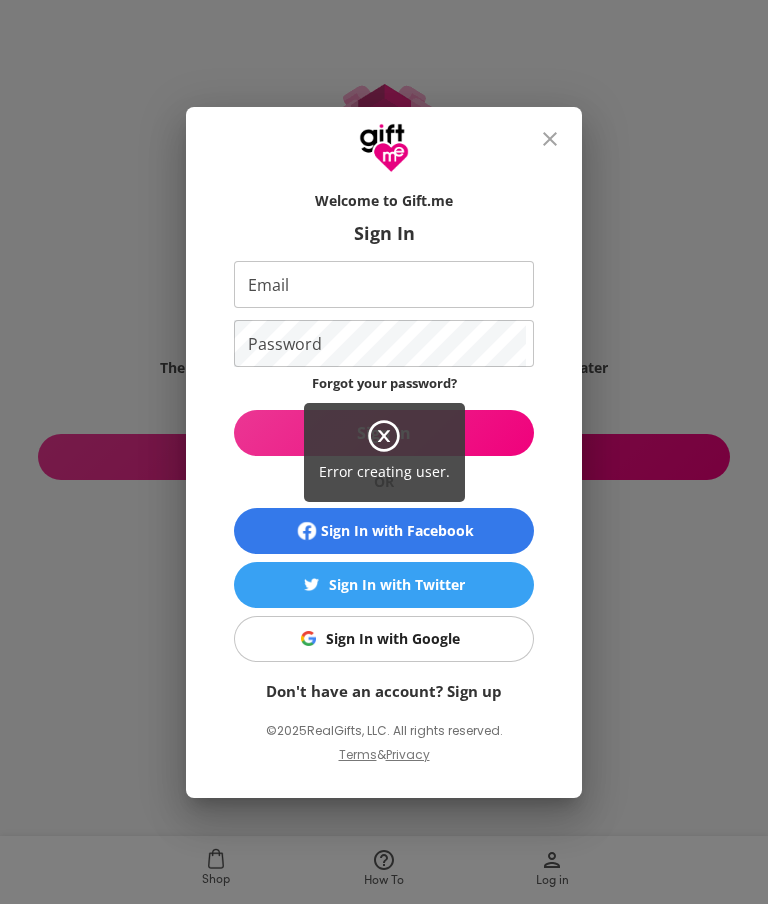 click on "Error creating user." at bounding box center [384, 452] 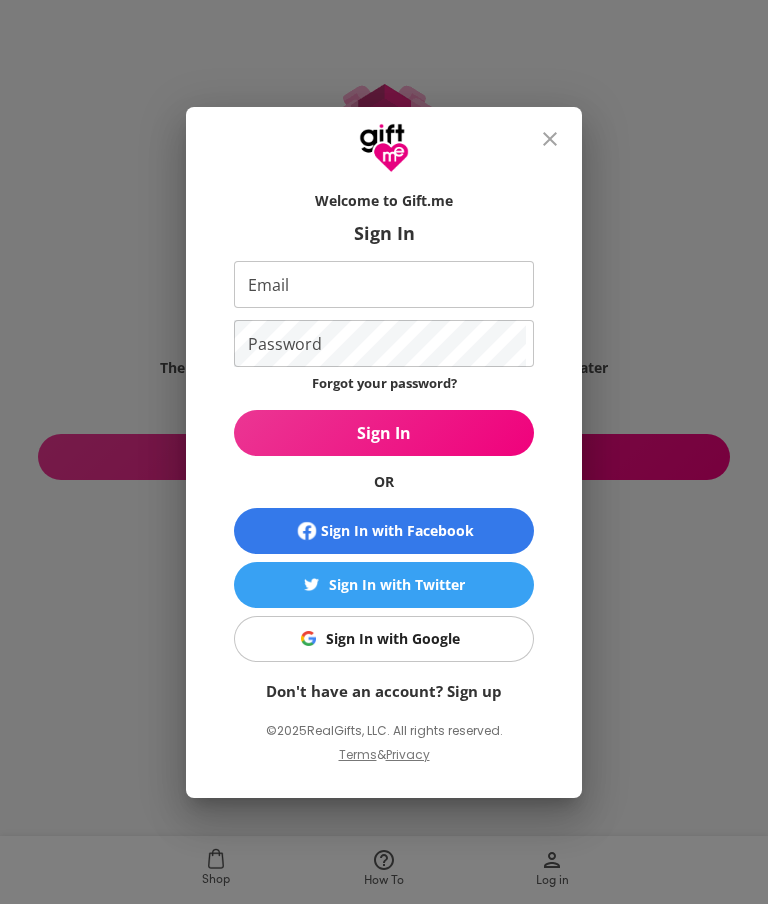 click on "Sign In with Google" at bounding box center [393, 639] 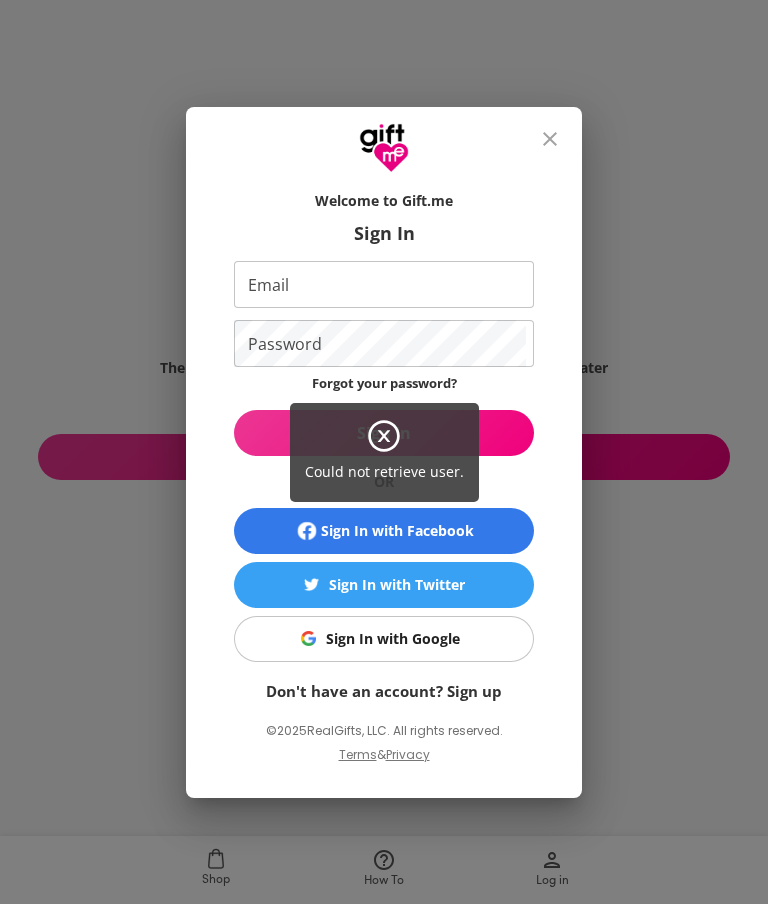 scroll, scrollTop: 0, scrollLeft: 0, axis: both 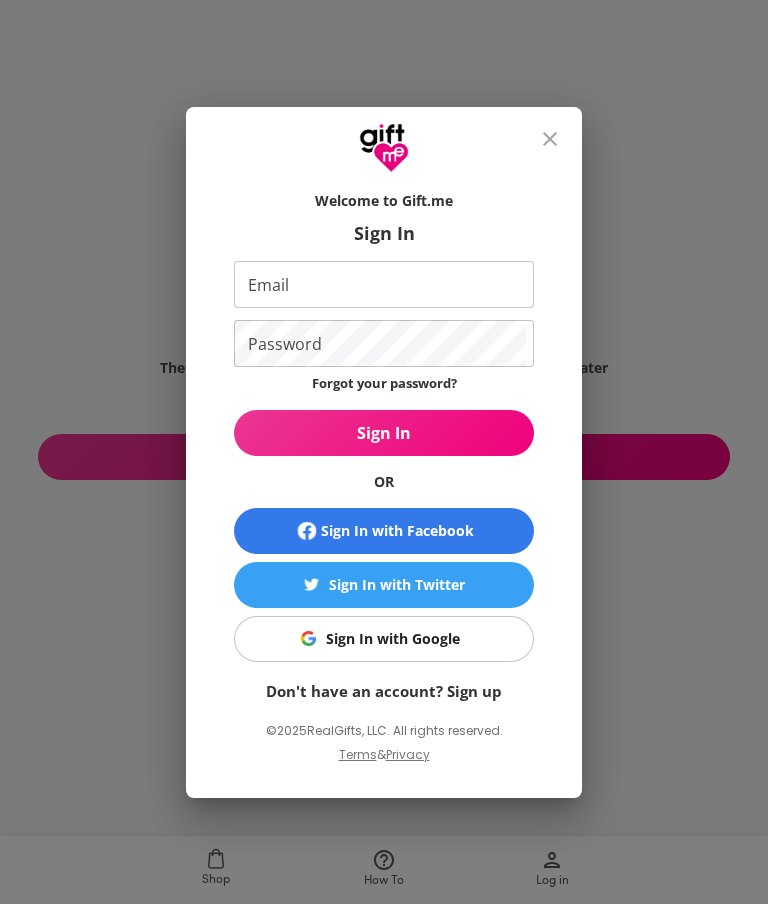 click on "Don't have an account? Sign up" at bounding box center (384, 691) 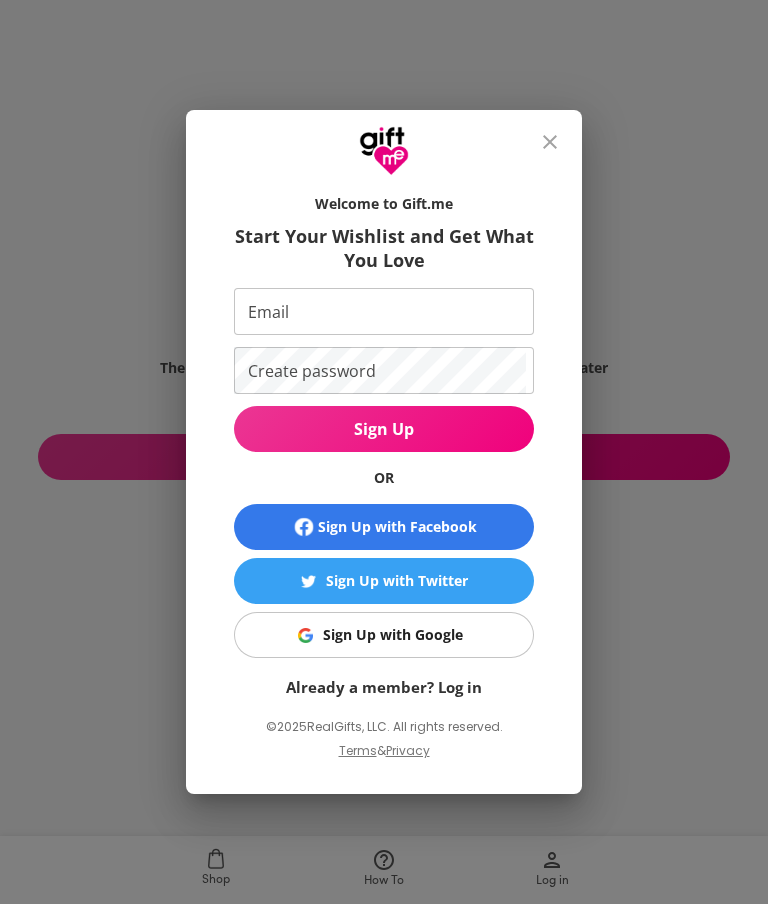 click on "Already a member? Log in" at bounding box center [384, 687] 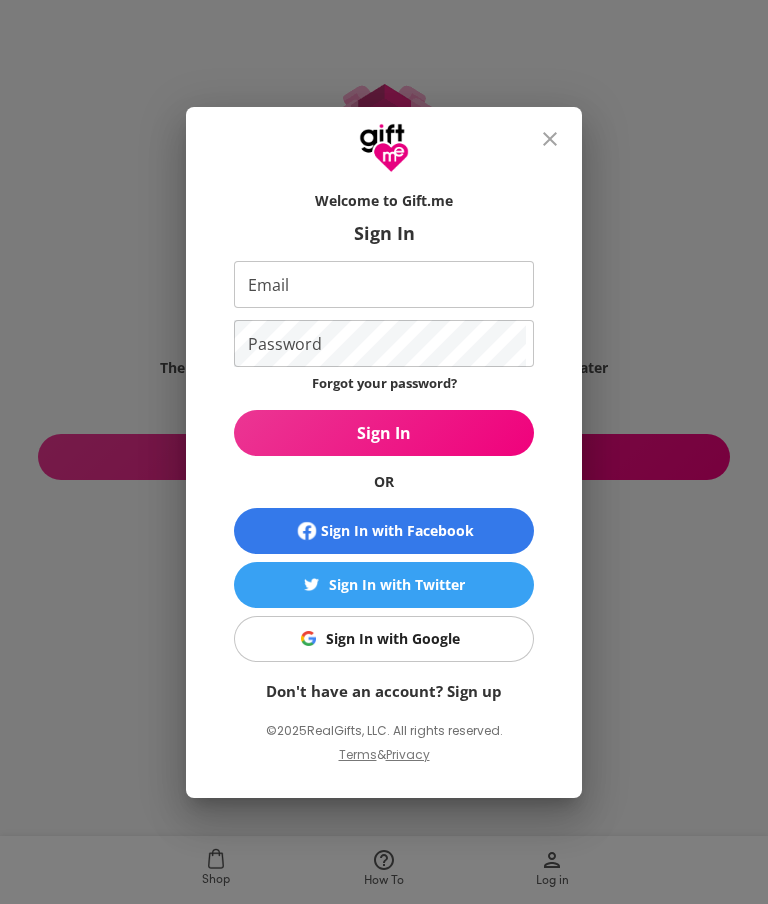 click on "Don't have an account? Sign up" at bounding box center [384, 691] 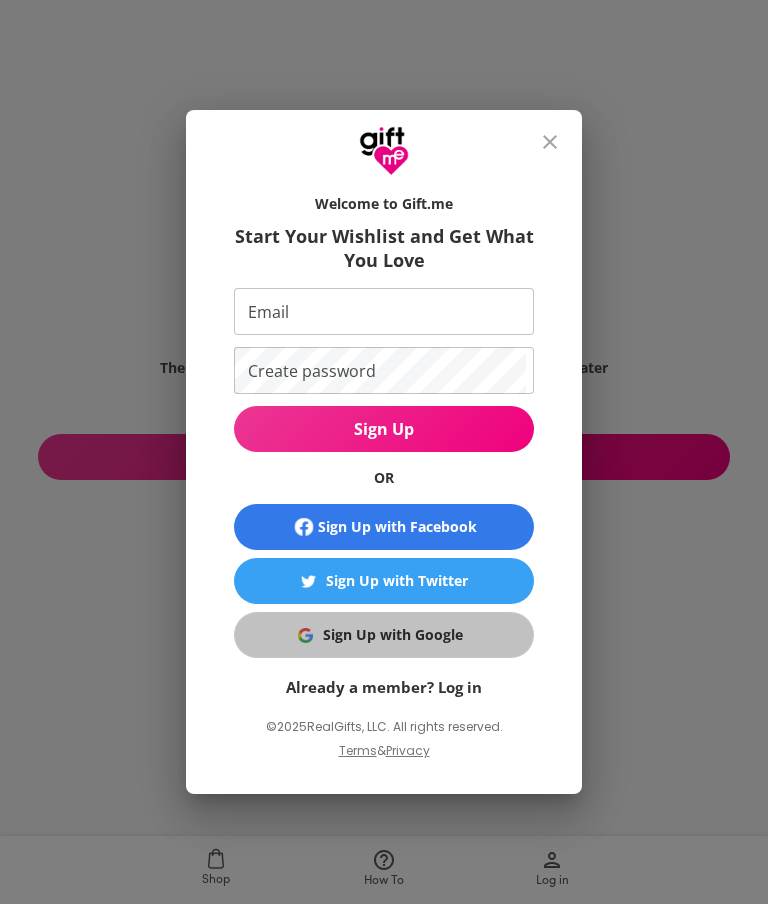 click on "Sign Up with Google" at bounding box center (380, 635) 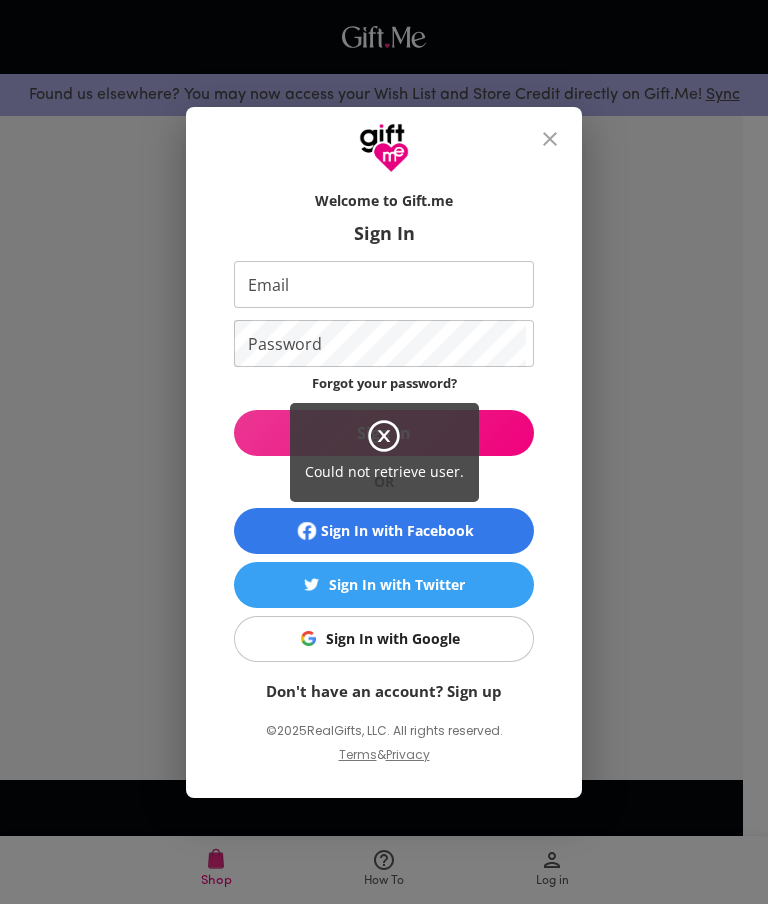 scroll, scrollTop: 0, scrollLeft: 0, axis: both 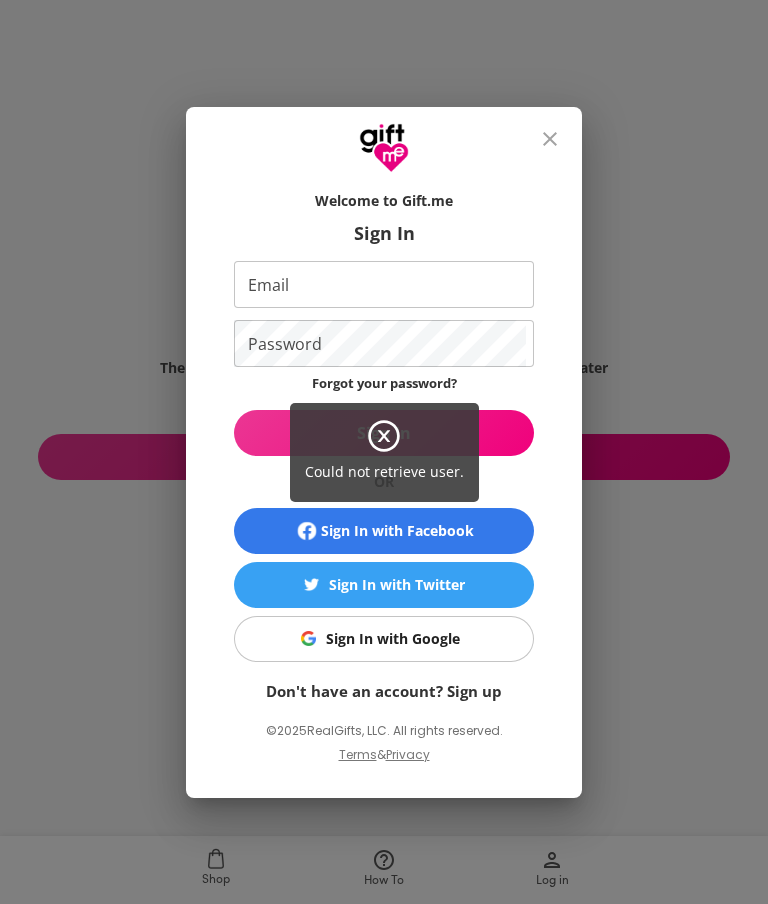 click on "Could not retrieve user." at bounding box center (384, 452) 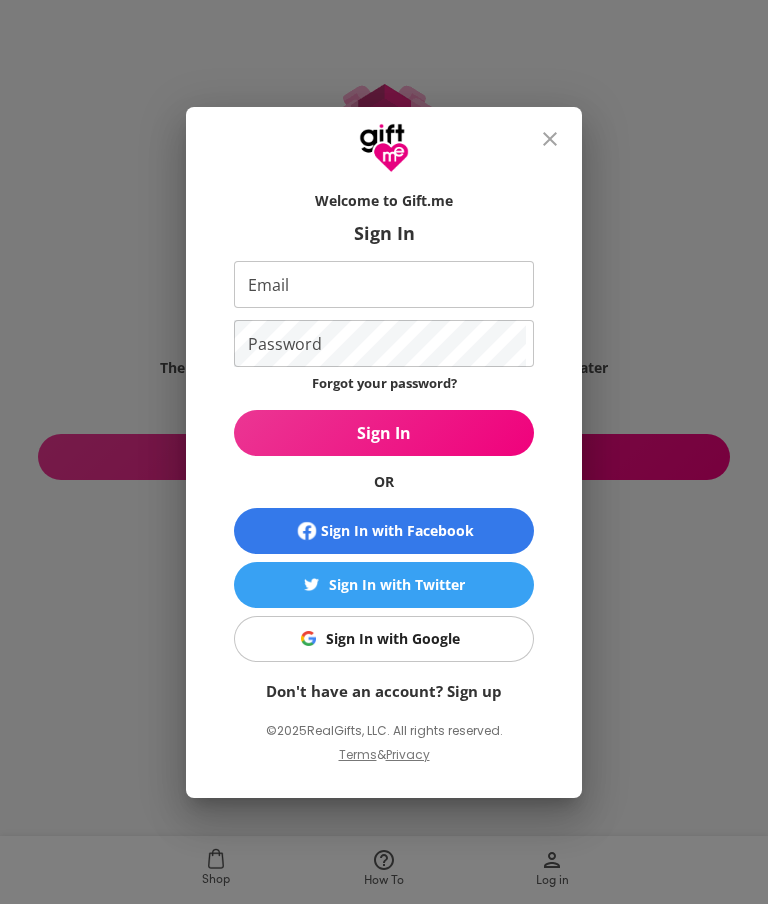 click at bounding box center (550, 139) 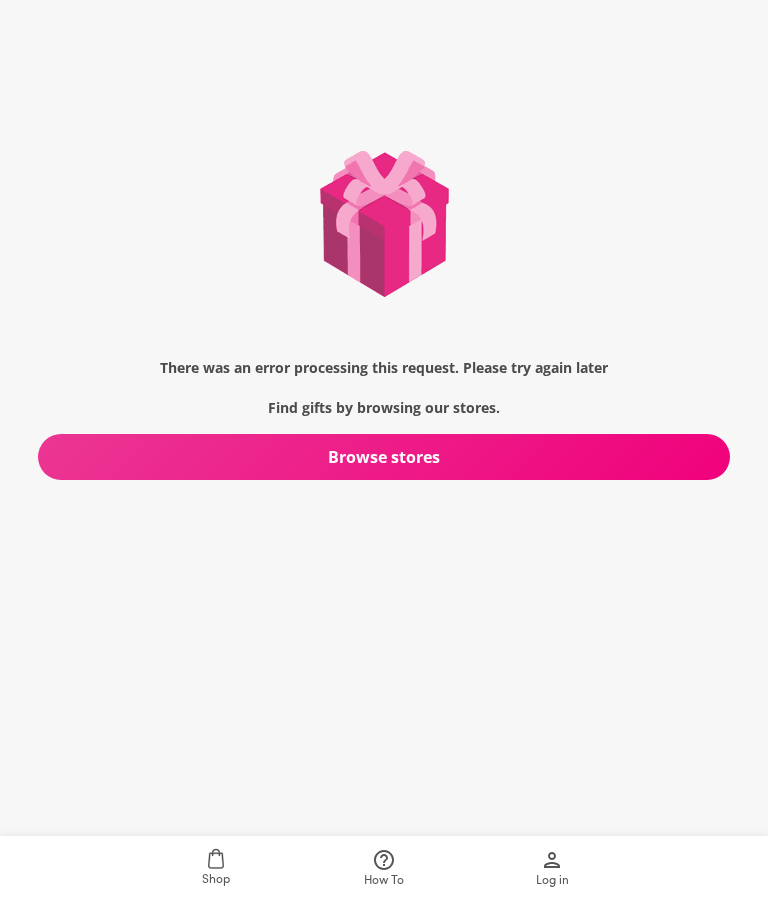 click on "Browse stores" at bounding box center (383, 457) 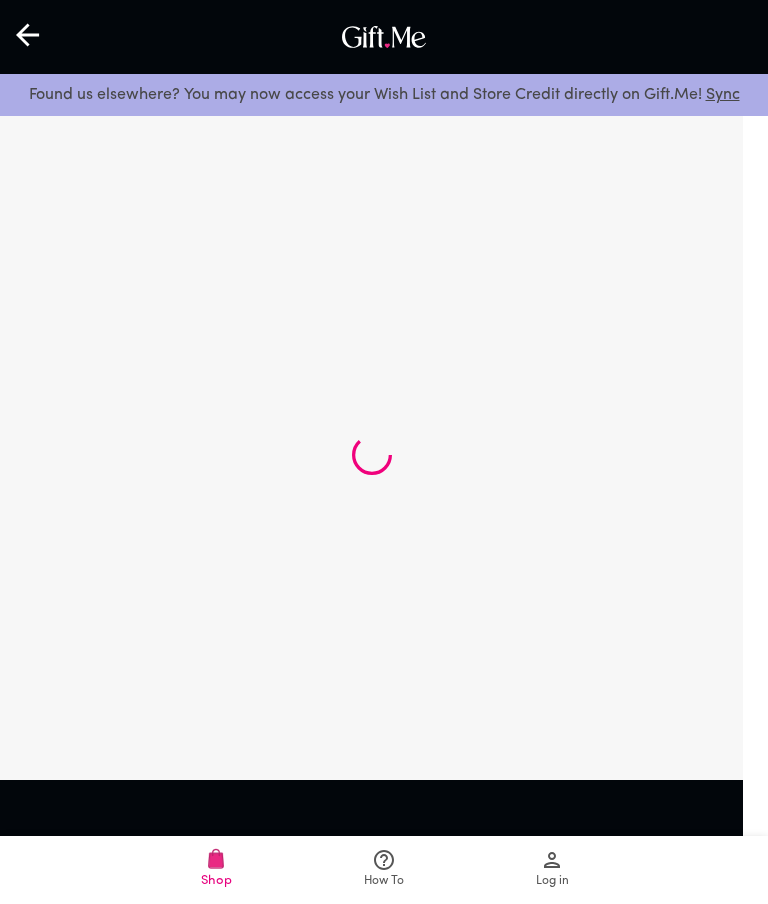 click at bounding box center (371, 455) 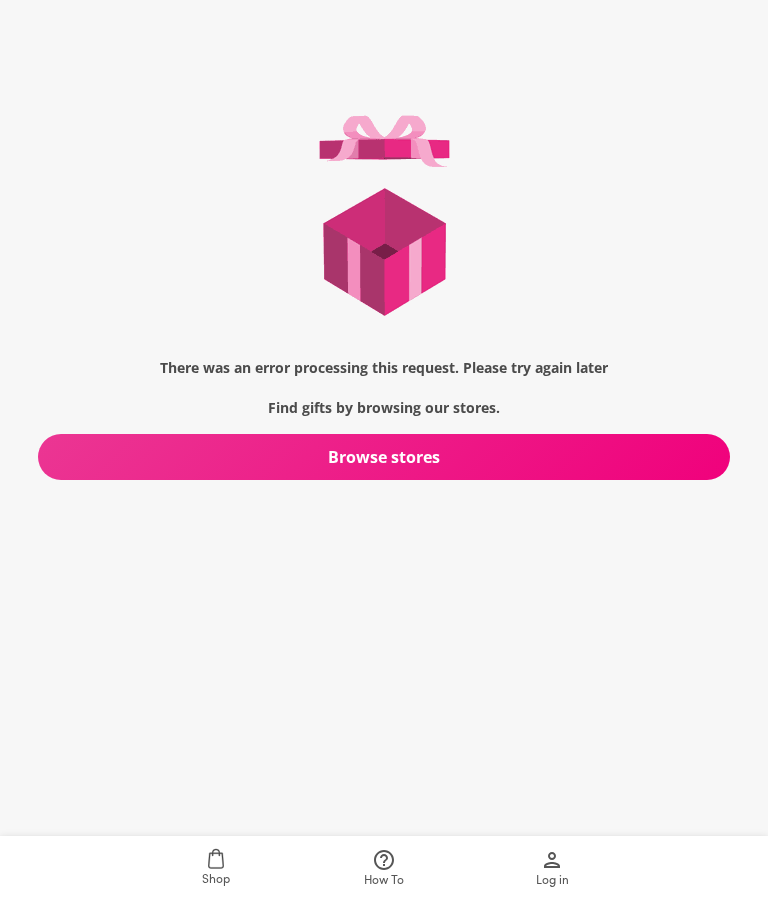 click on "Browse stores" at bounding box center [383, 457] 